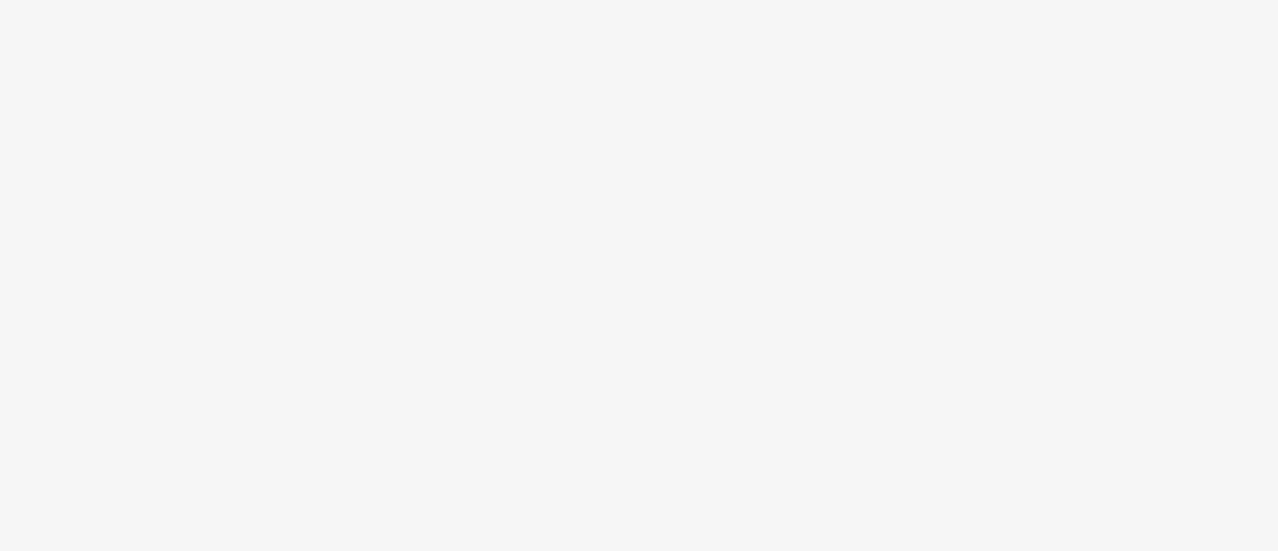 scroll, scrollTop: 0, scrollLeft: 0, axis: both 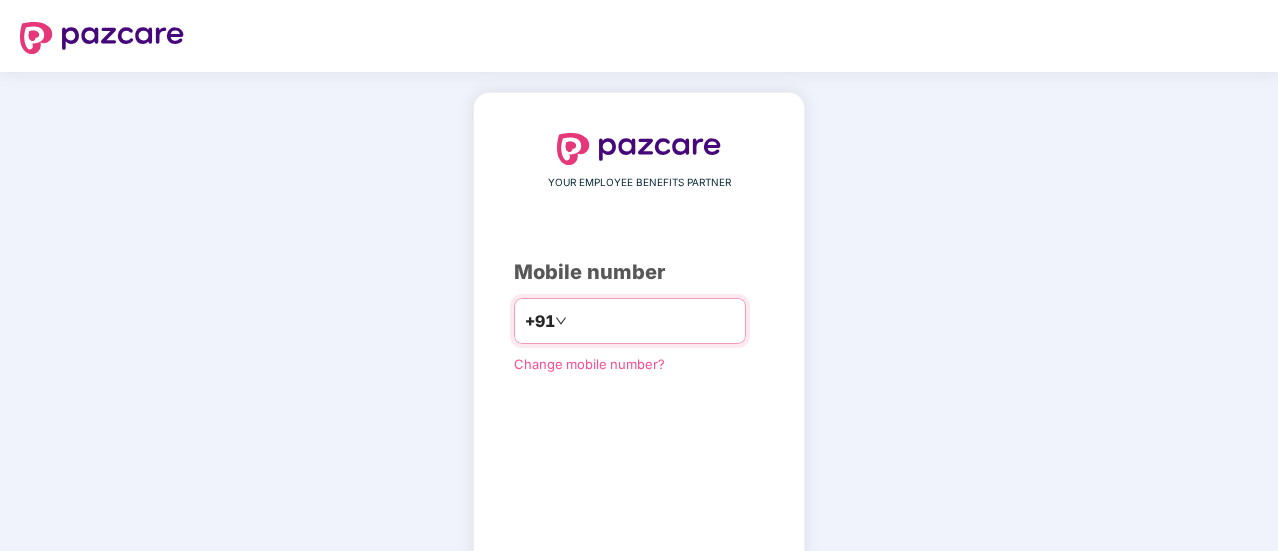 click at bounding box center [653, 321] 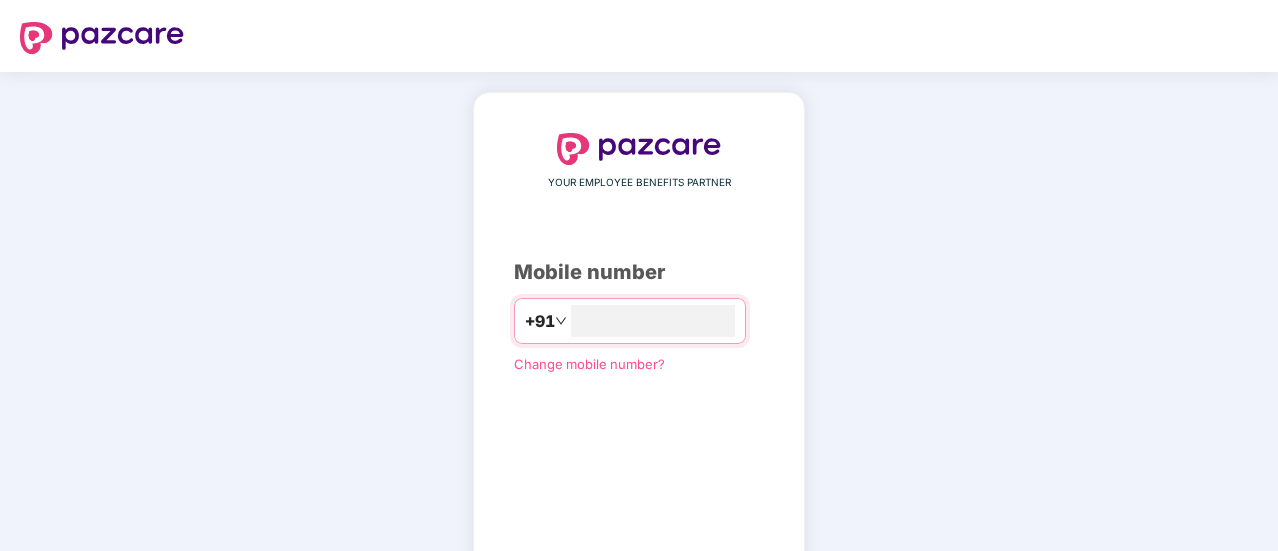 type on "**********" 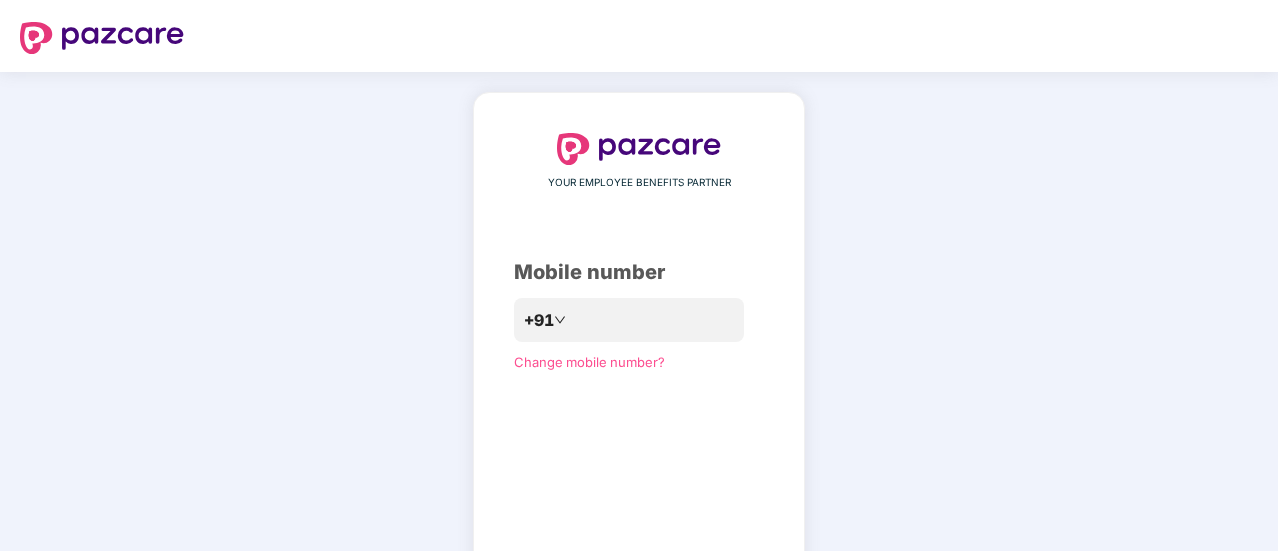 click on "**********" at bounding box center [639, 367] 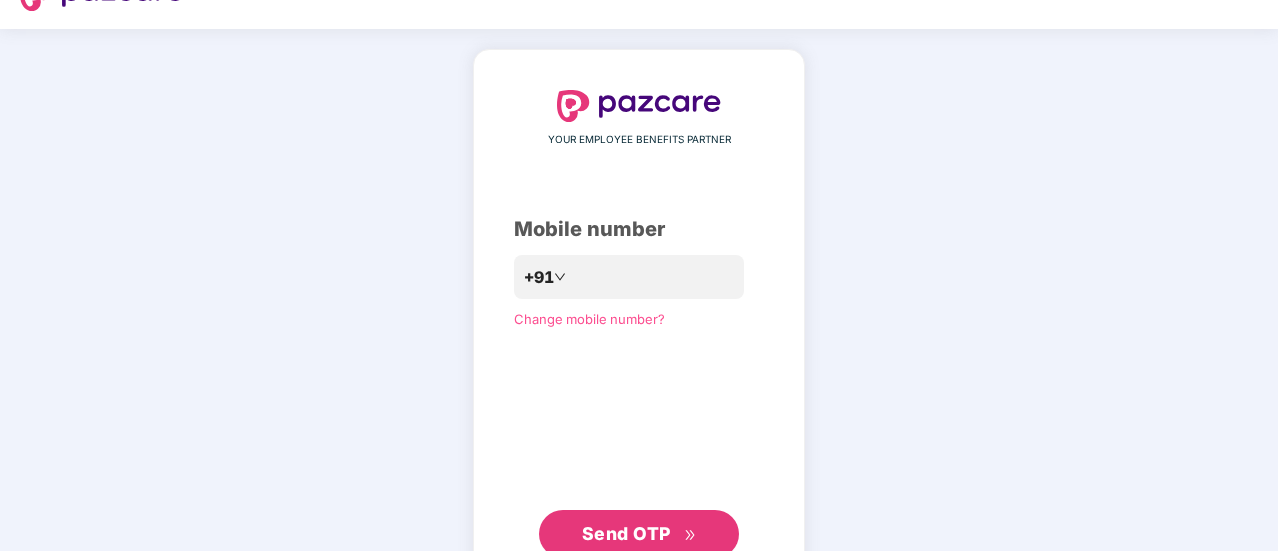 scroll, scrollTop: 87, scrollLeft: 0, axis: vertical 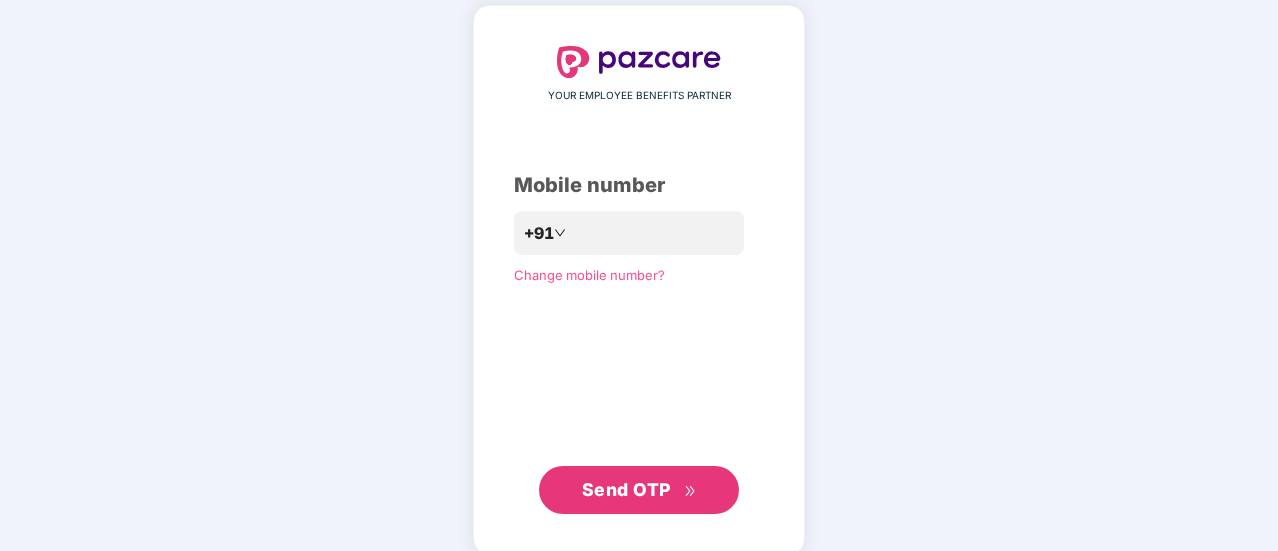 click on "Send OTP" at bounding box center [626, 489] 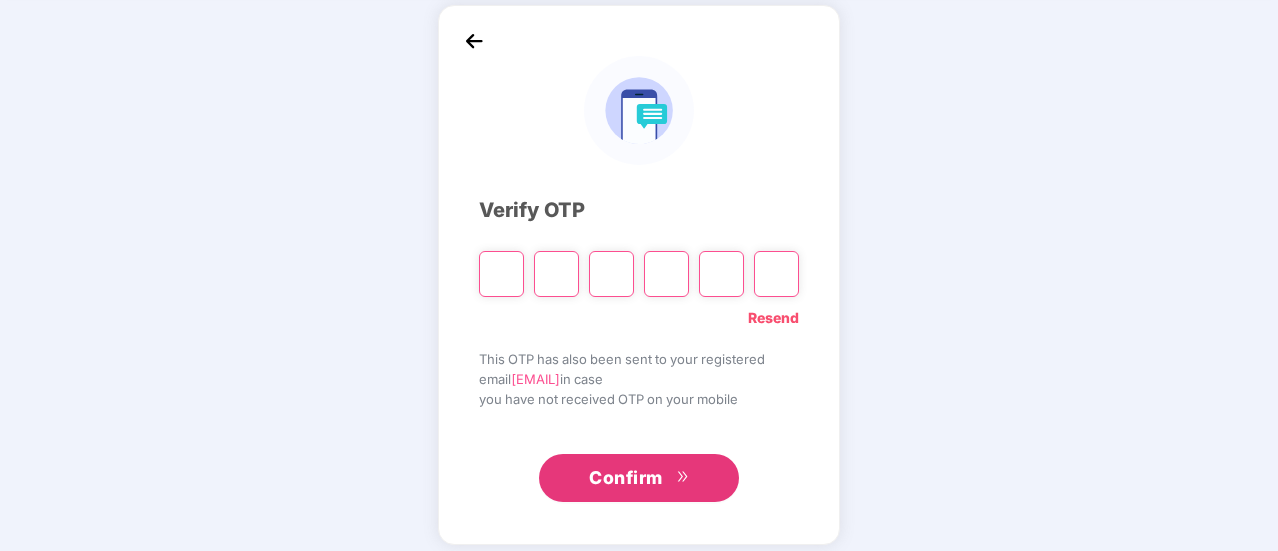 type on "*" 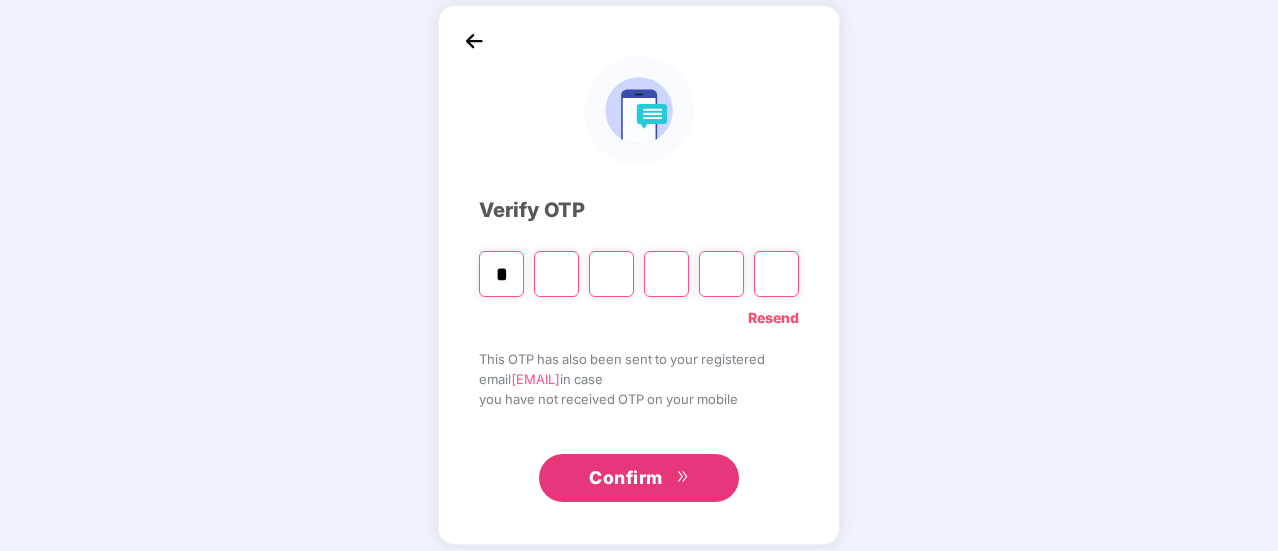 type on "*" 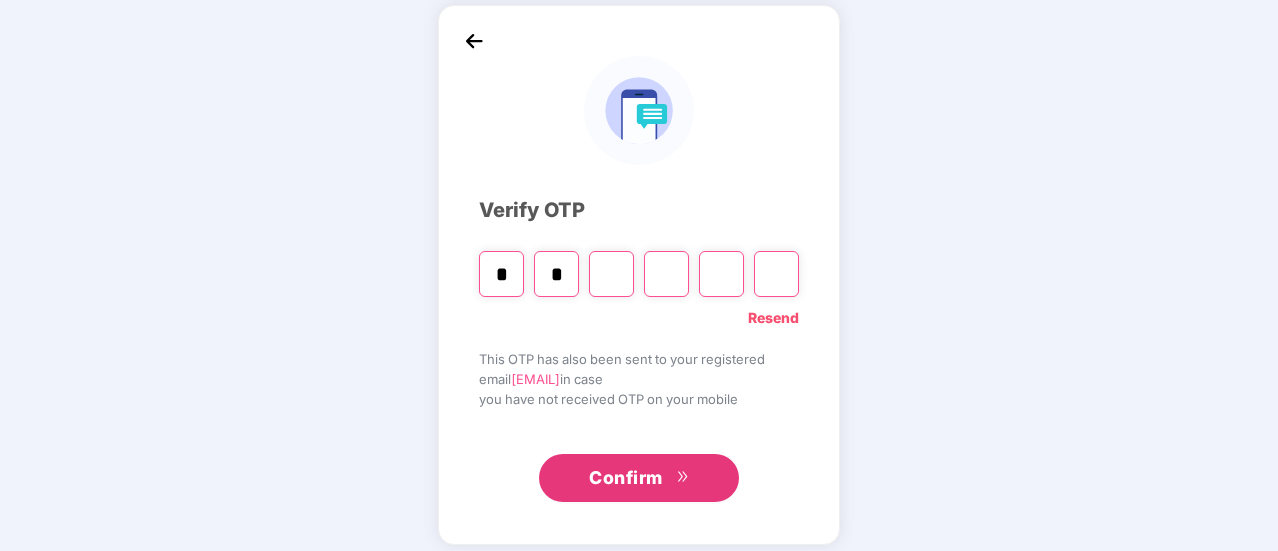 type on "*" 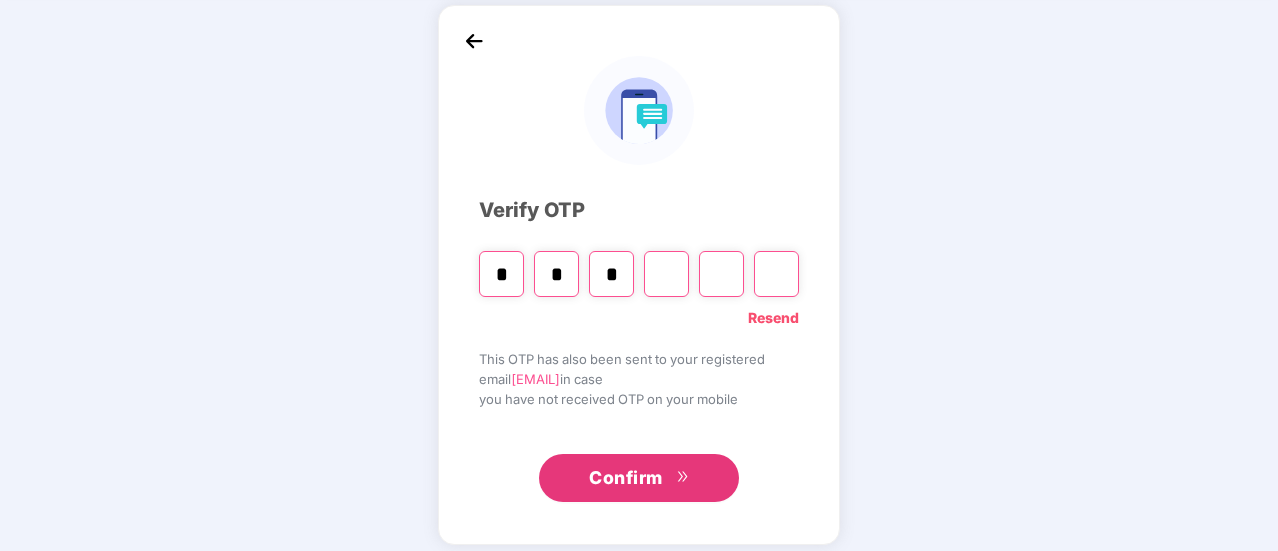 type on "*" 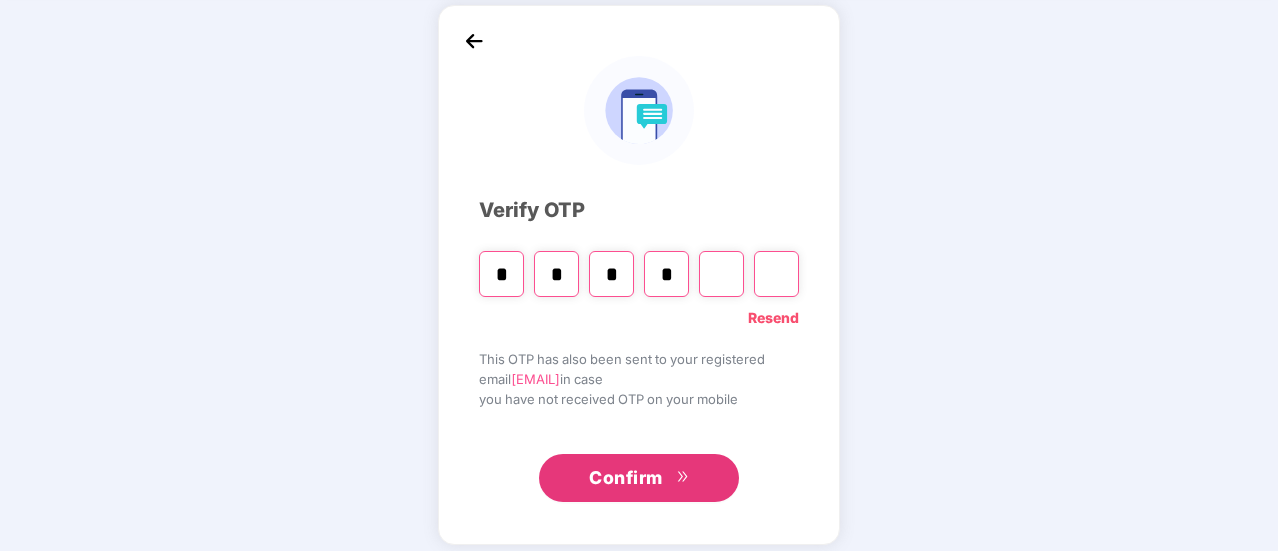 type on "*" 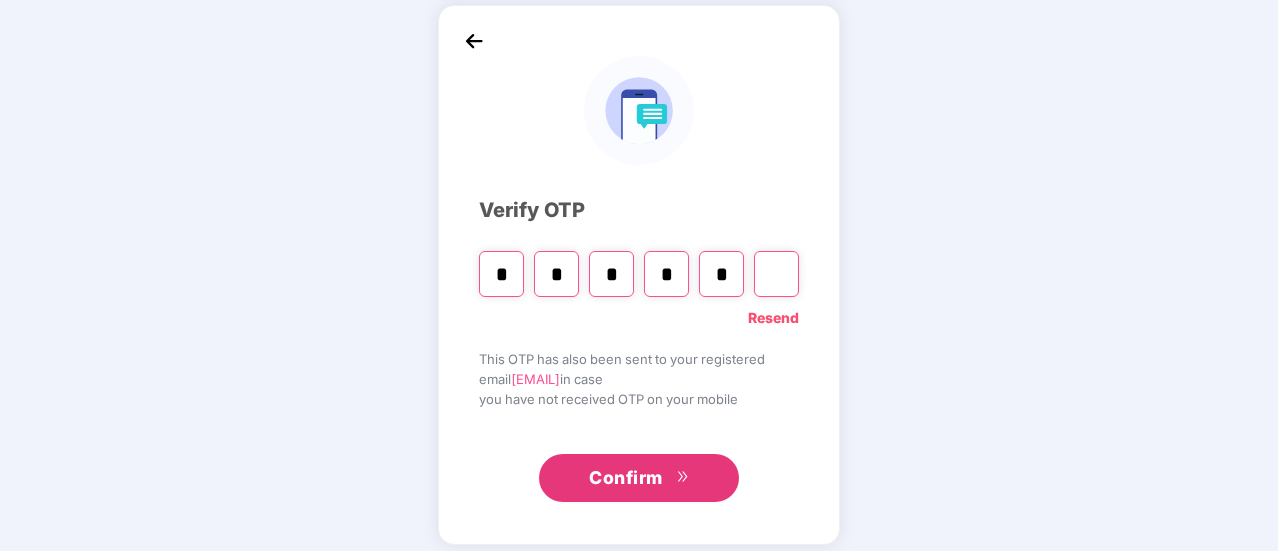 type on "*" 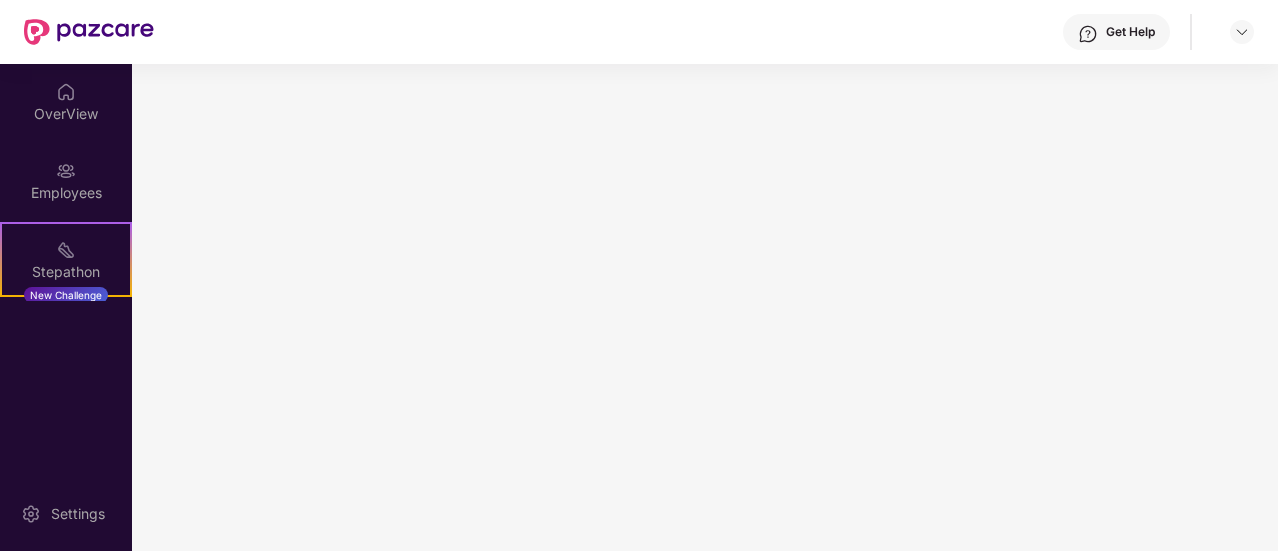 scroll, scrollTop: 0, scrollLeft: 0, axis: both 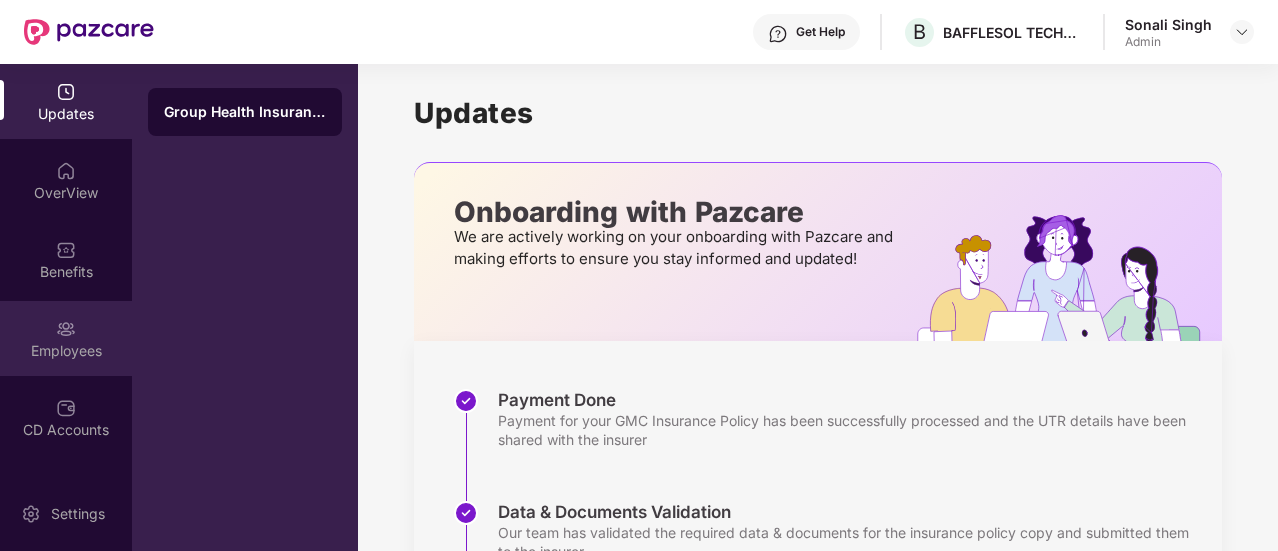 click on "Employees" at bounding box center (66, 338) 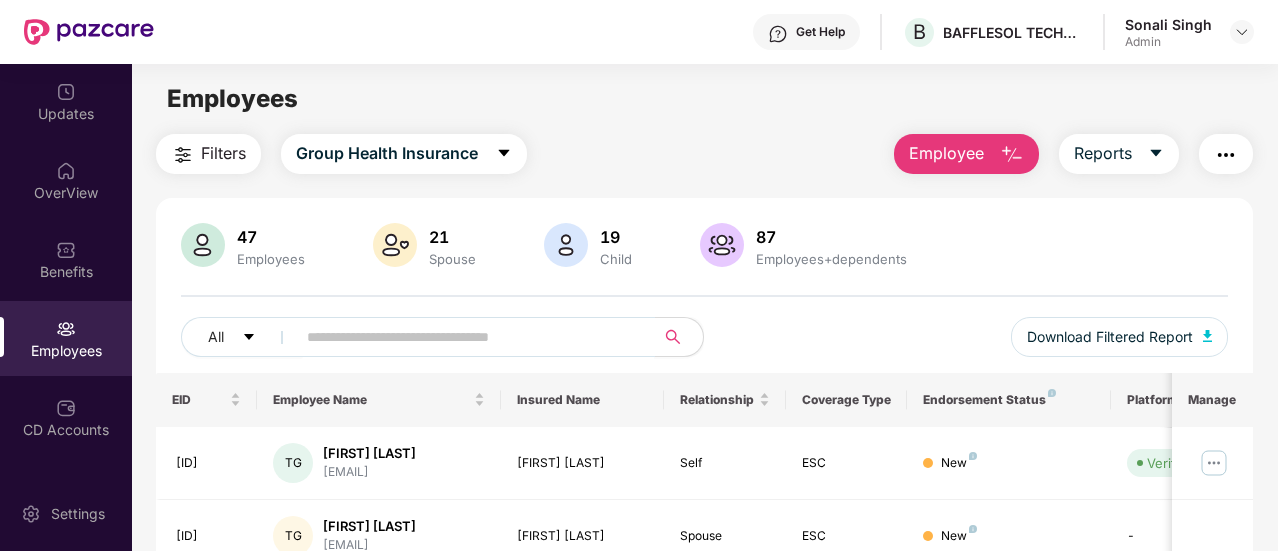 click at bounding box center [467, 337] 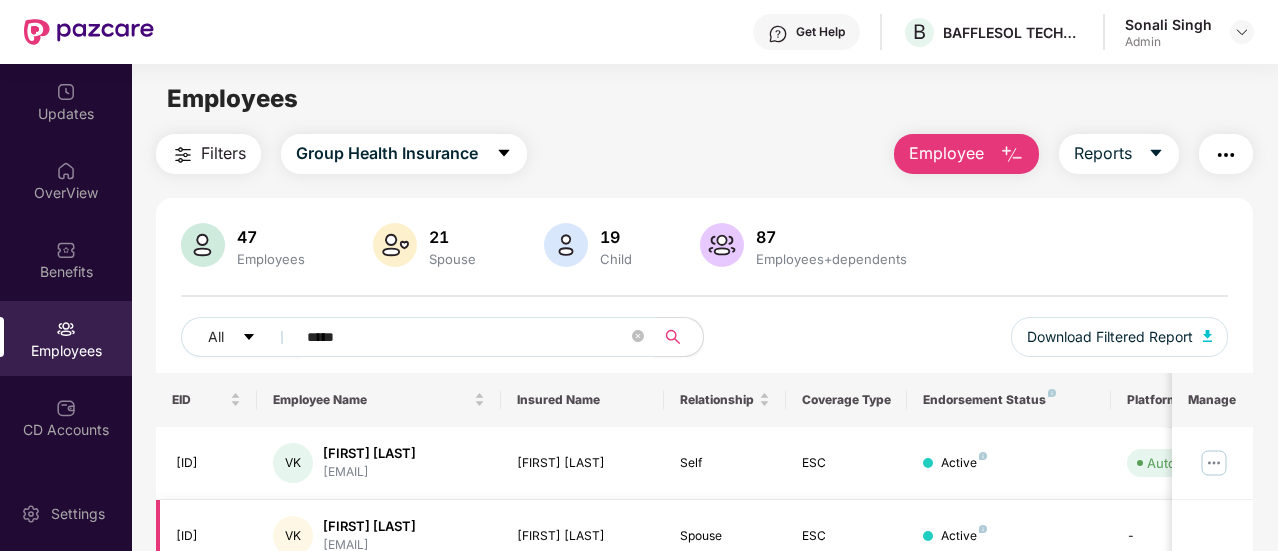 type on "*****" 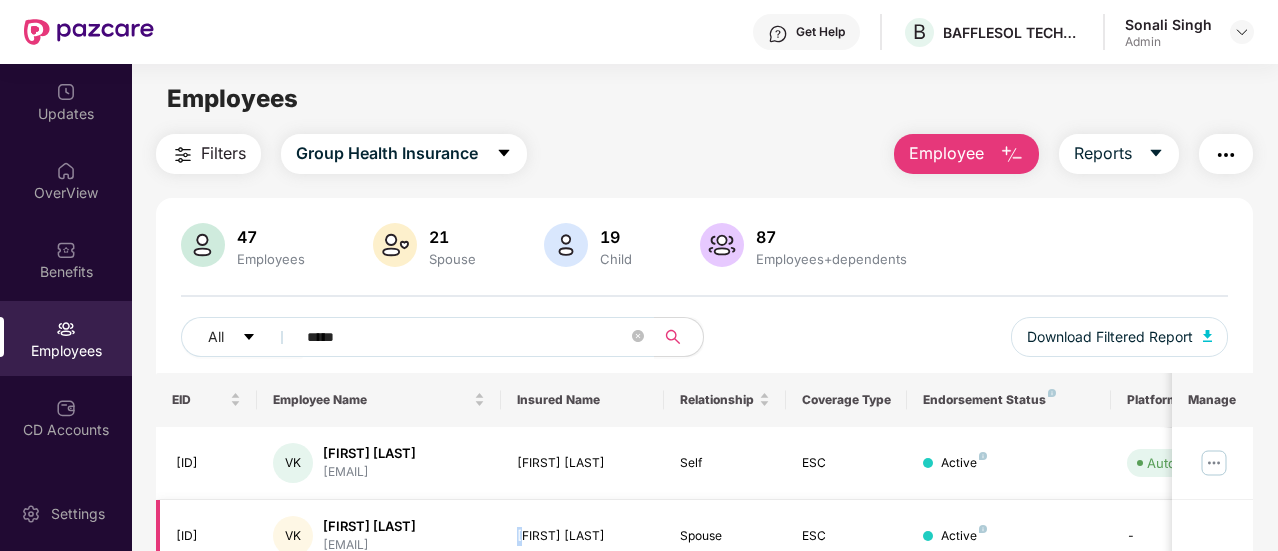 click on "[FIRST]  [LAST]" at bounding box center [582, 536] 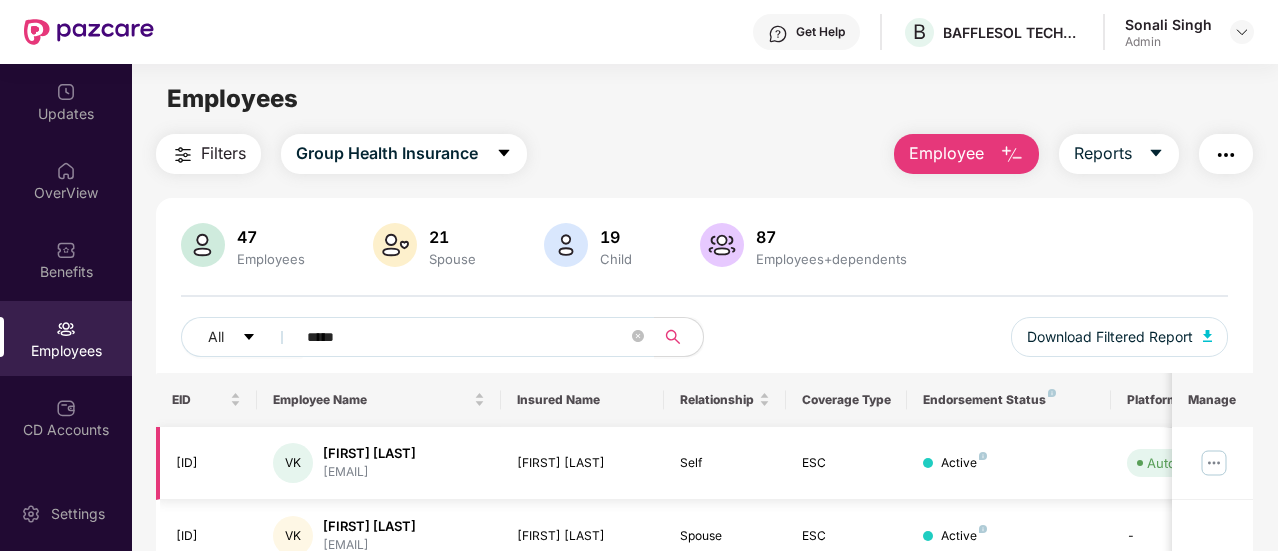 click on "[FIRST] [LAST]" at bounding box center [369, 453] 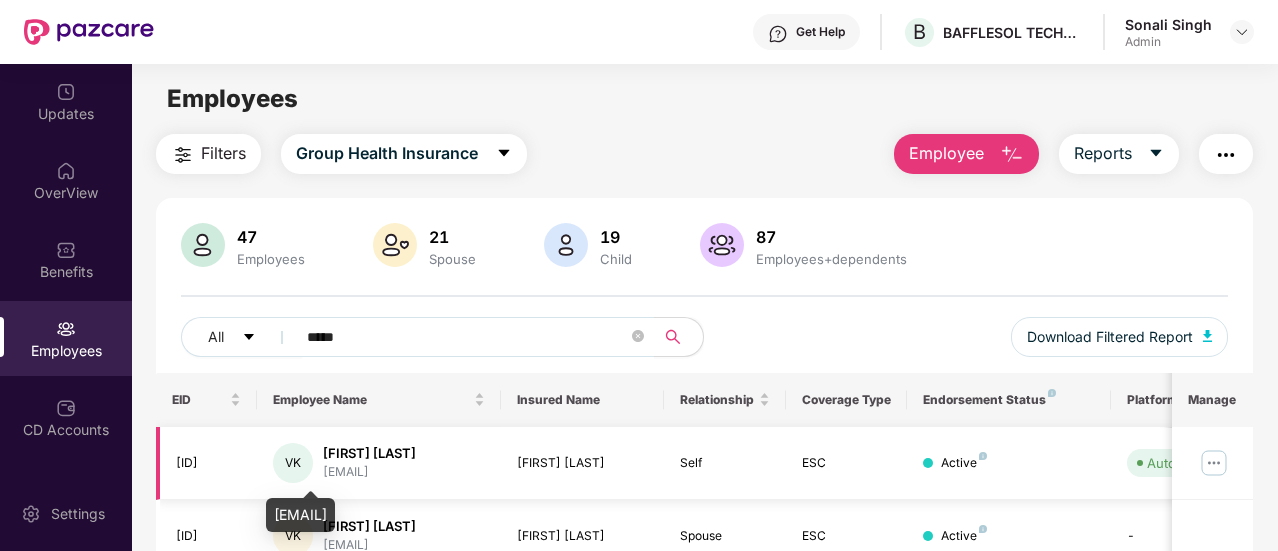 click on "[EMAIL]" at bounding box center (369, 472) 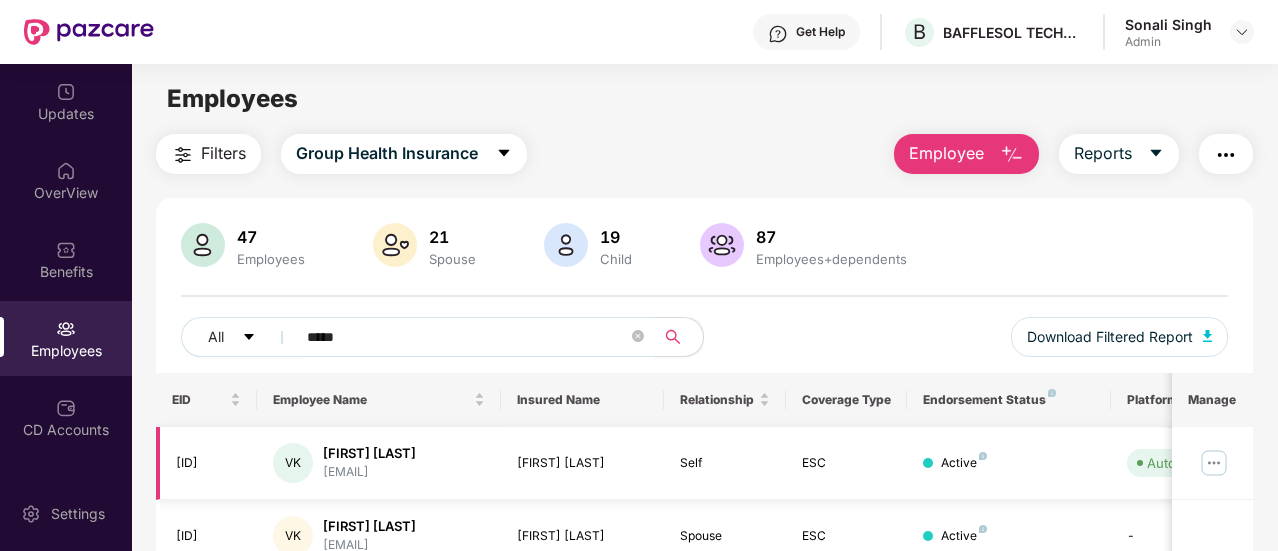 click at bounding box center [1214, 463] 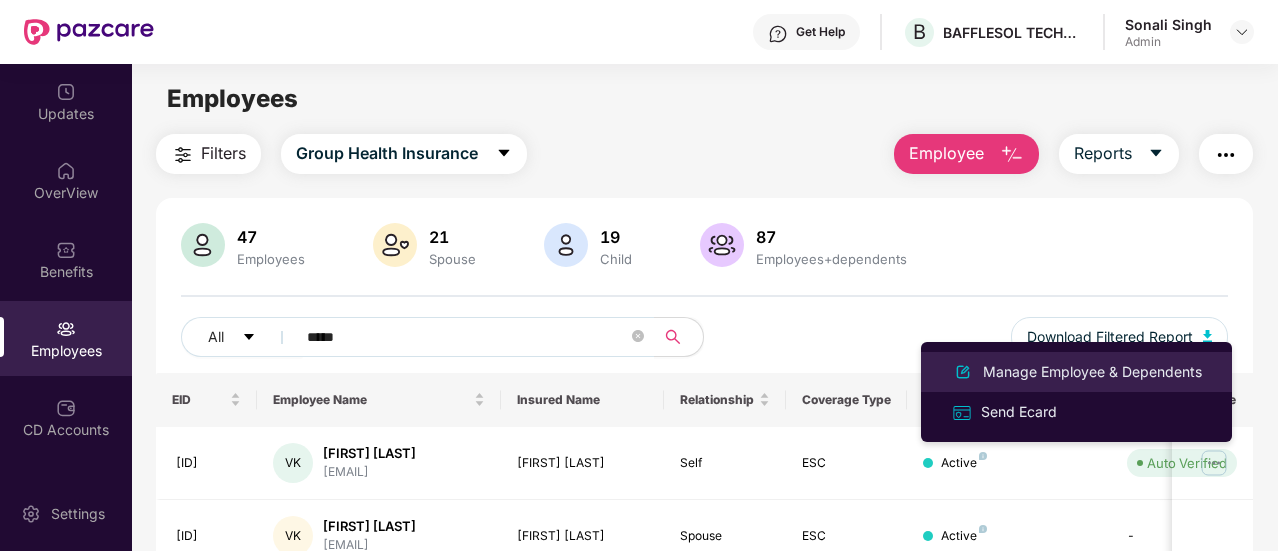 click on "Manage Employee & Dependents" at bounding box center [1092, 372] 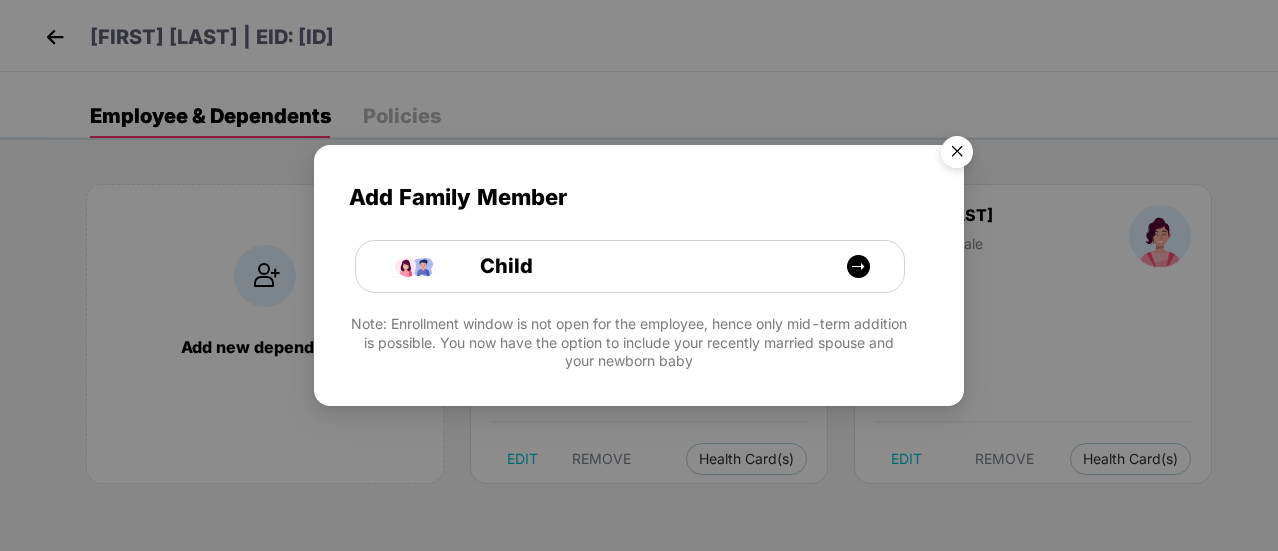 click at bounding box center [957, 155] 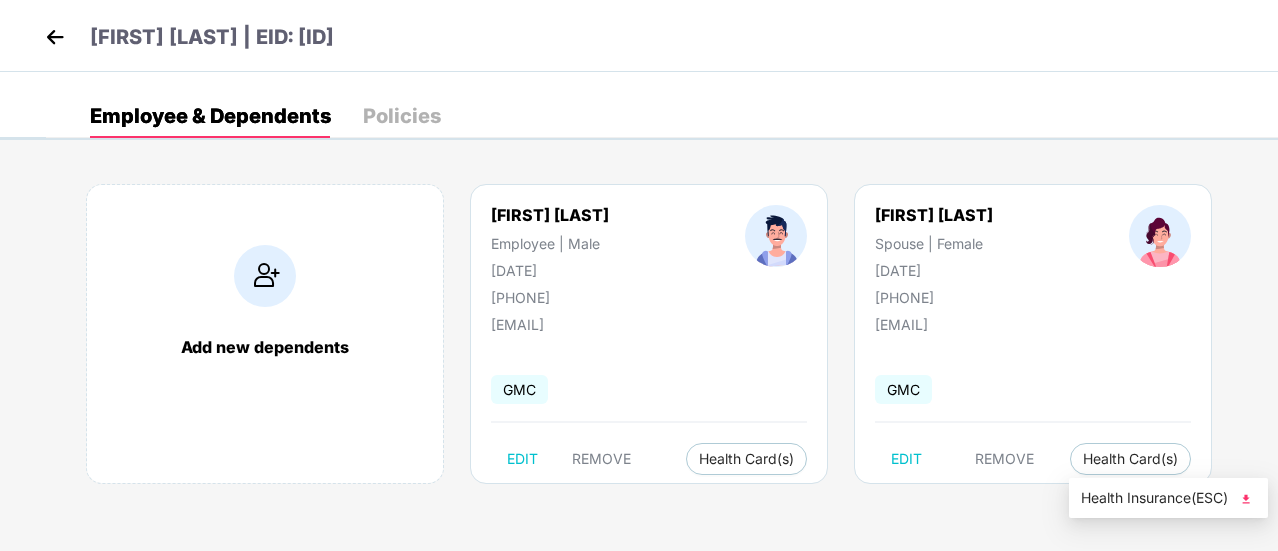 click at bounding box center [1246, 499] 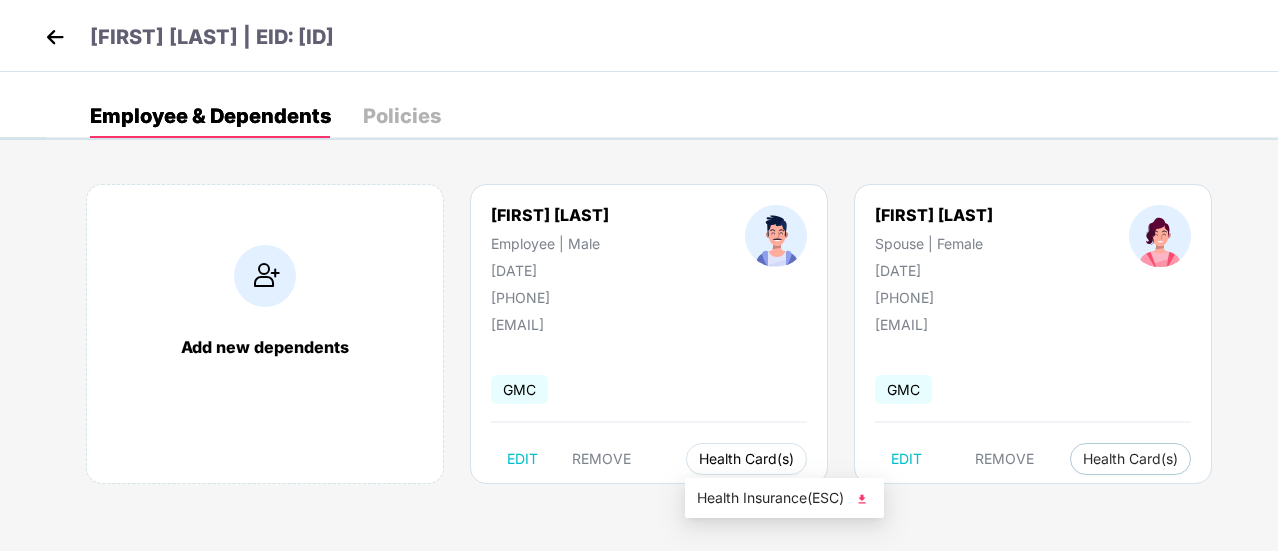 click on "Health Card(s)" at bounding box center [746, 459] 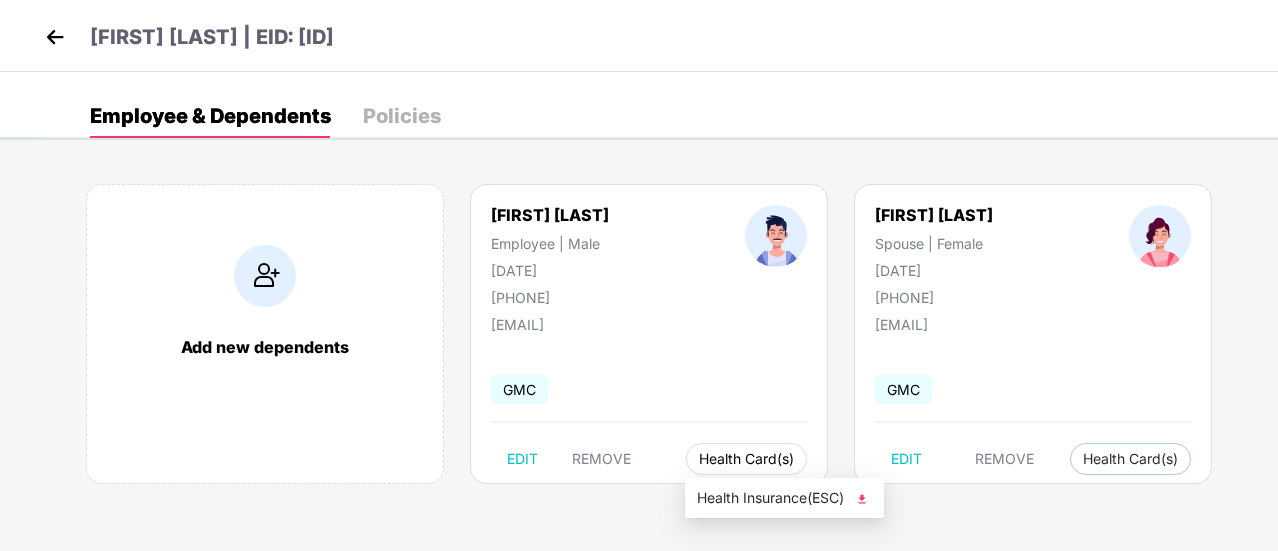 click on "Health Card(s)" at bounding box center (746, 459) 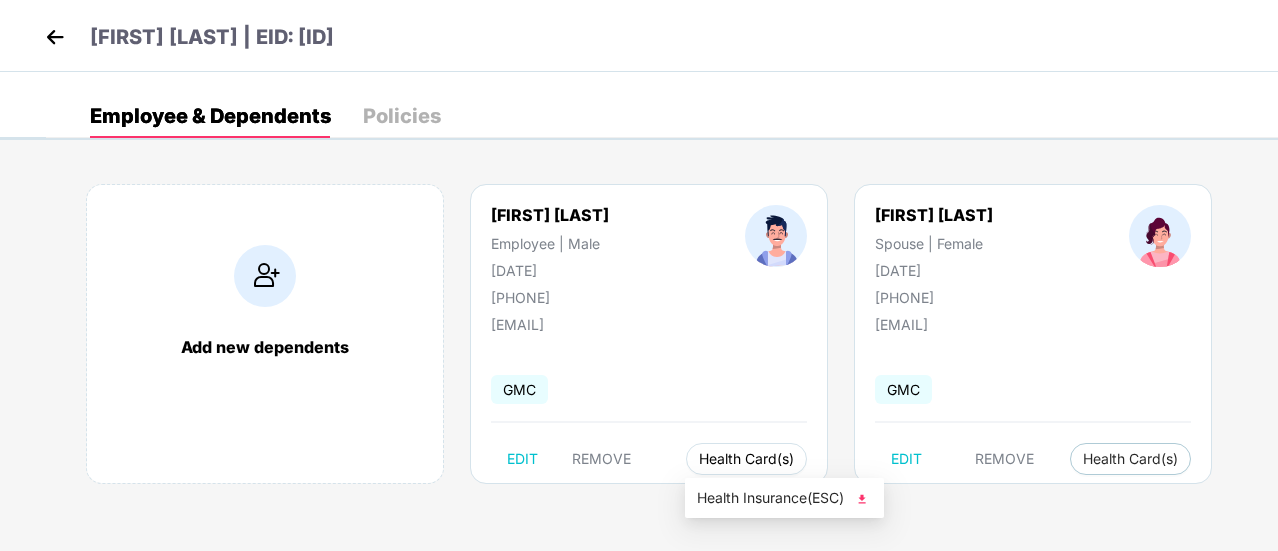click on "Health Card(s)" at bounding box center (746, 459) 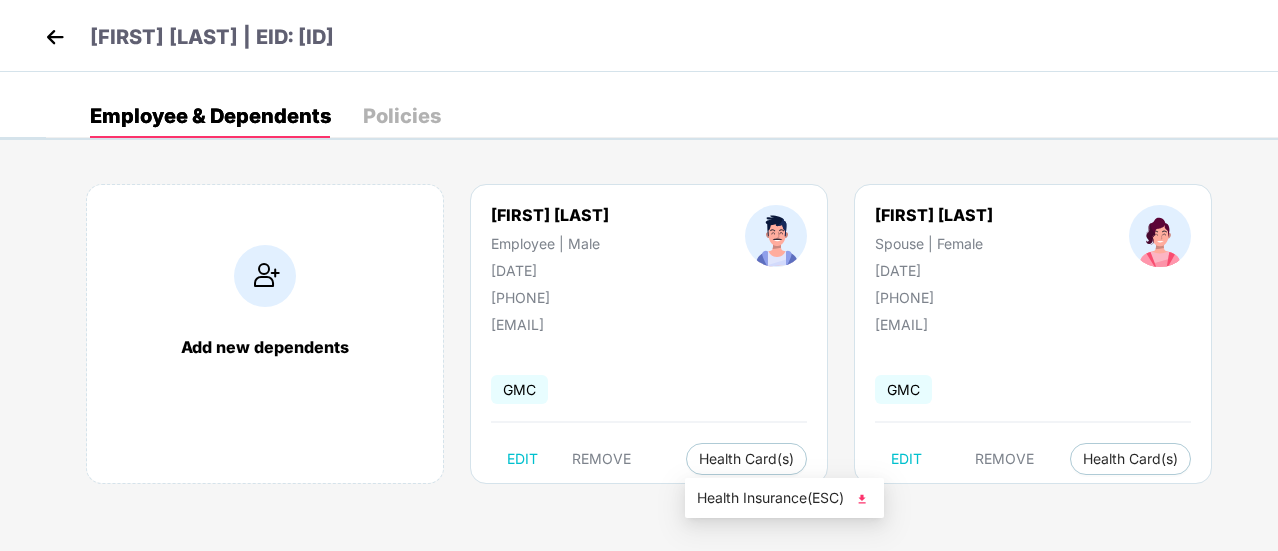 click on "Health Insurance(ESC)" at bounding box center (784, 498) 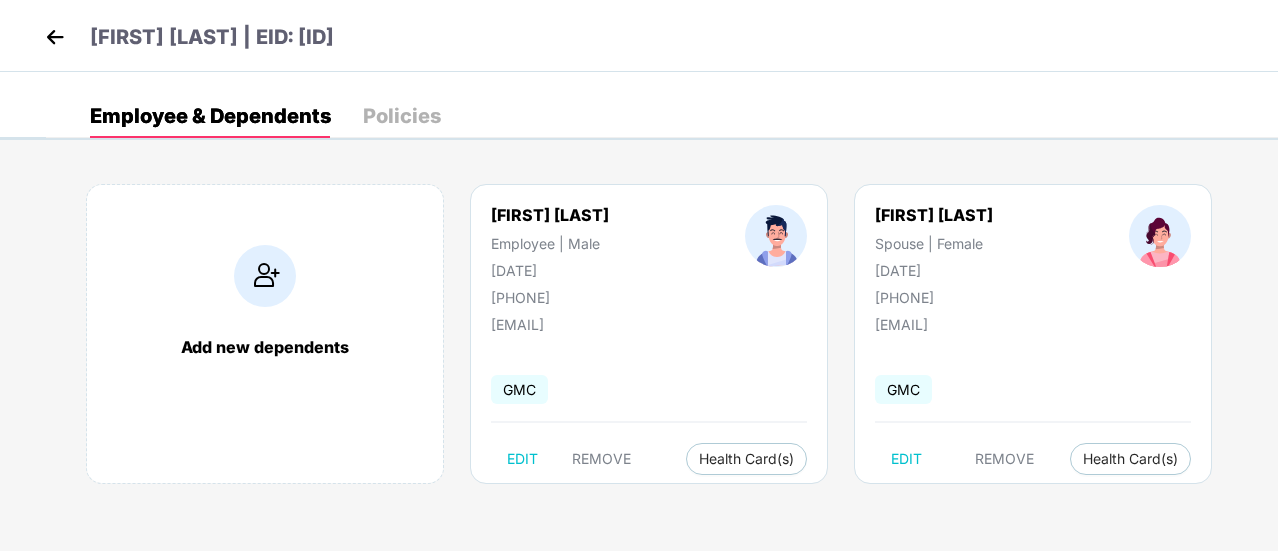 click at bounding box center [55, 37] 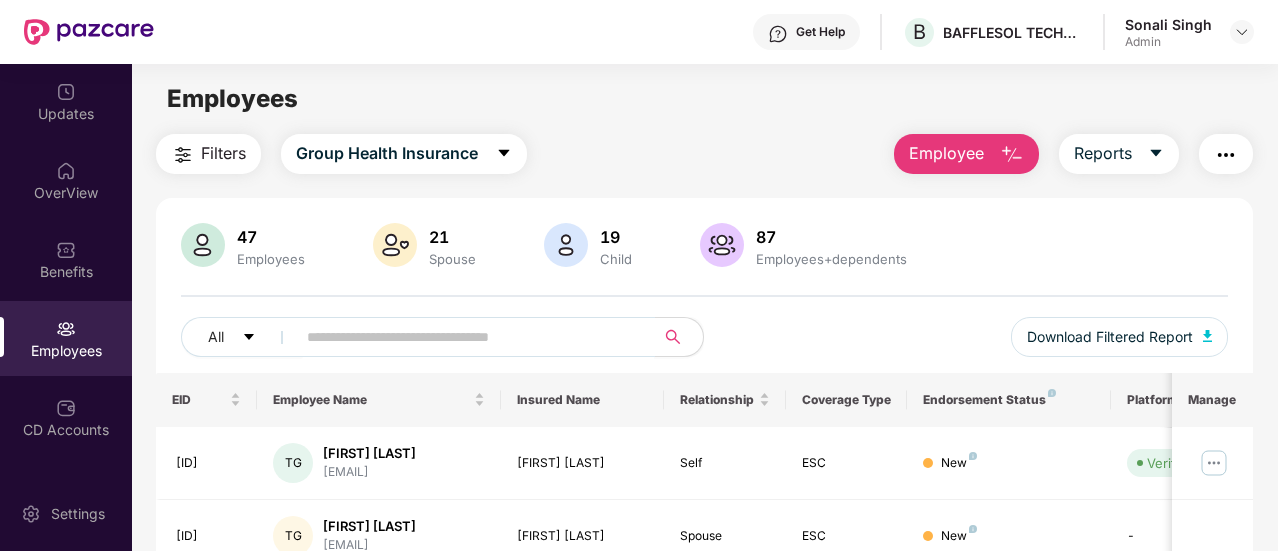 click at bounding box center (467, 337) 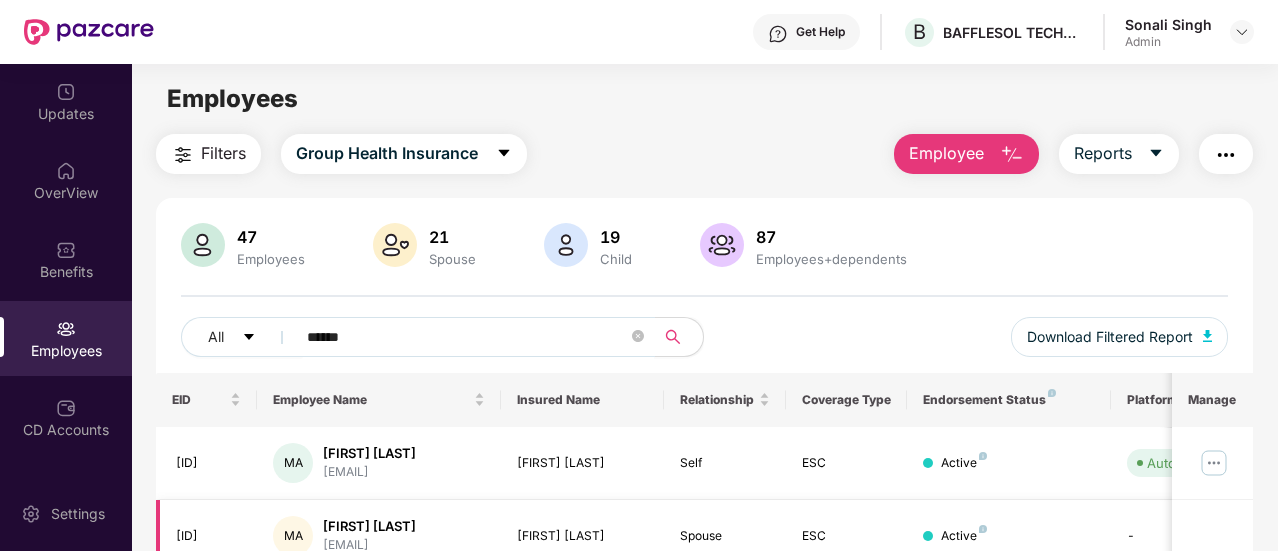 type on "******" 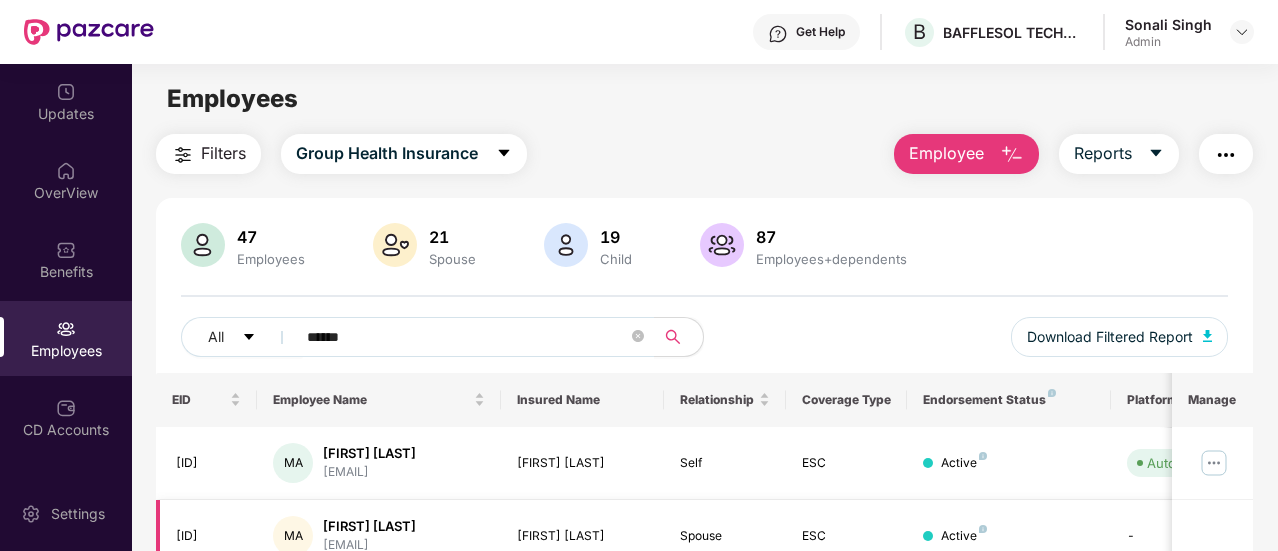 click on "[FIRST] [LAST]" at bounding box center [369, 526] 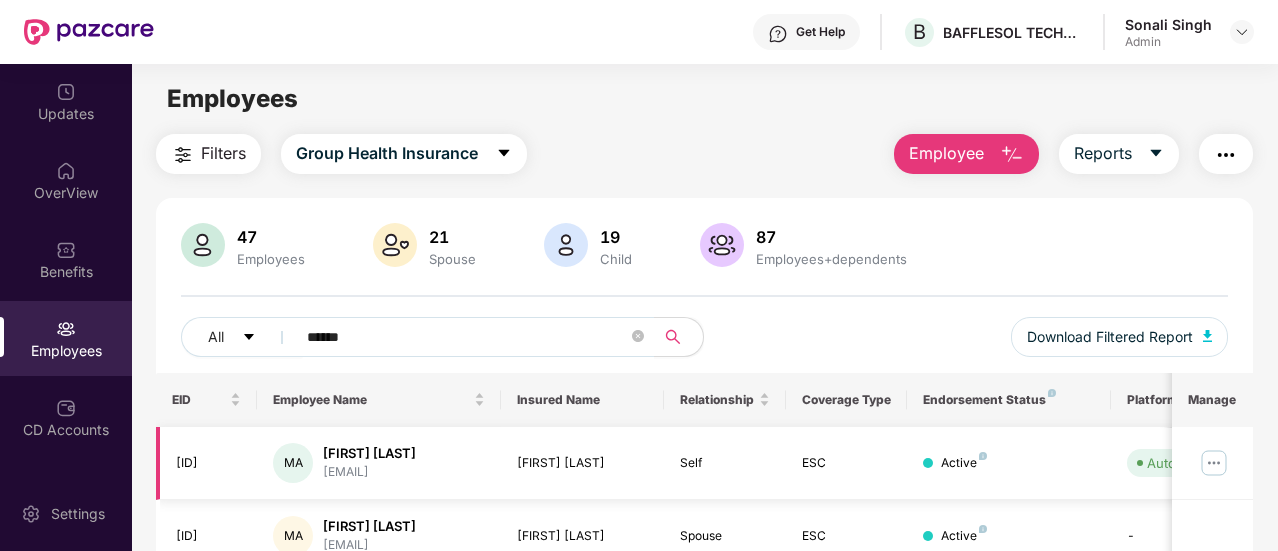 click at bounding box center [1214, 463] 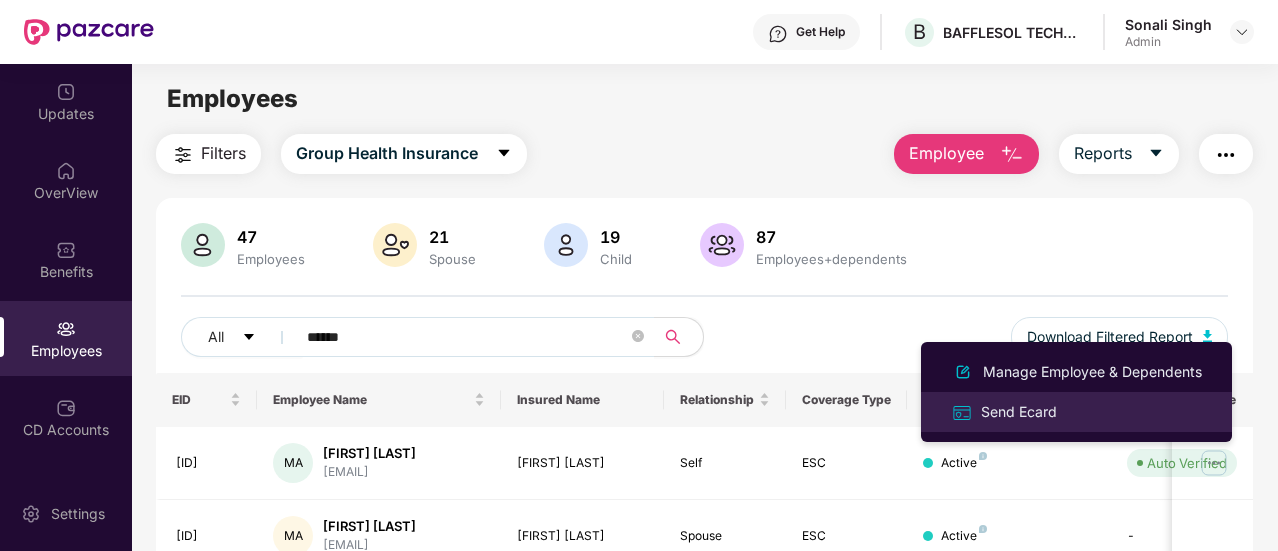 click on "Send Ecard" at bounding box center [1076, 411] 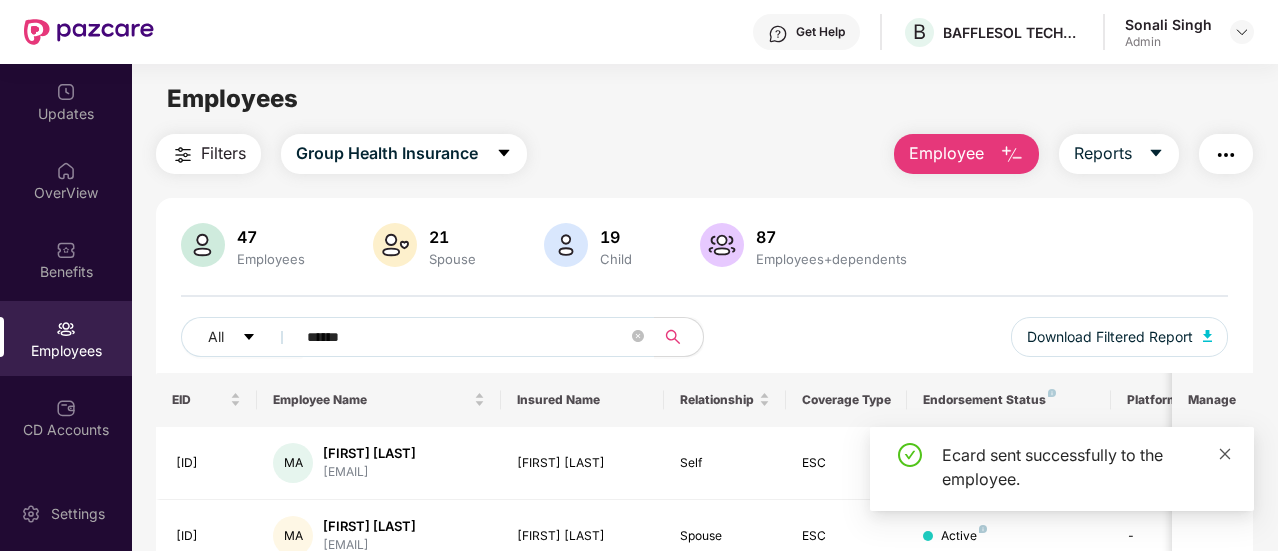 click 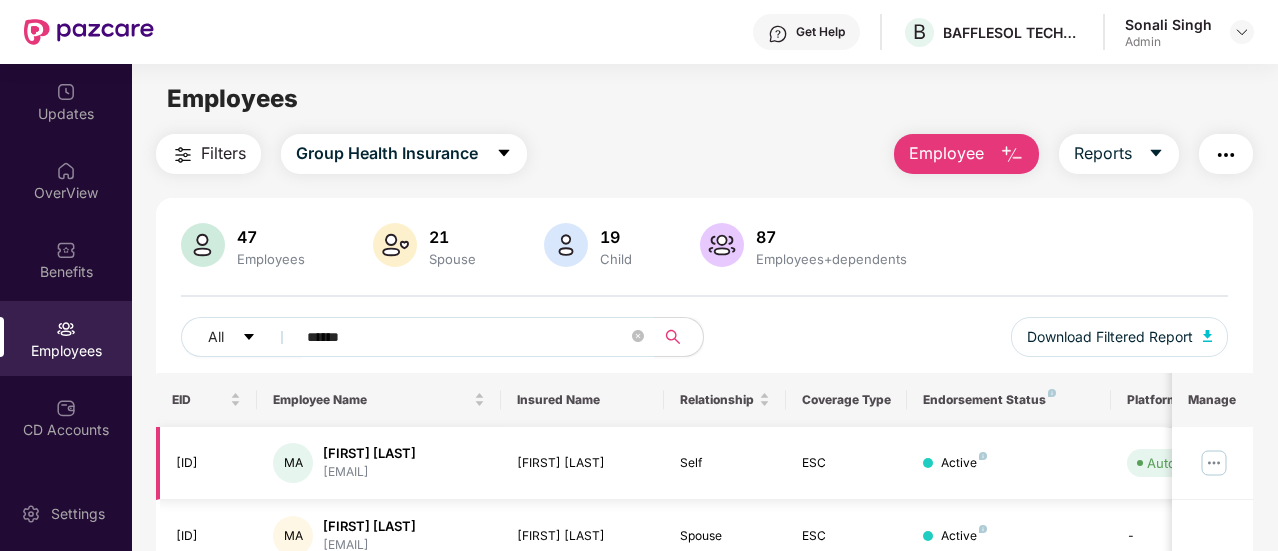 click at bounding box center [1214, 463] 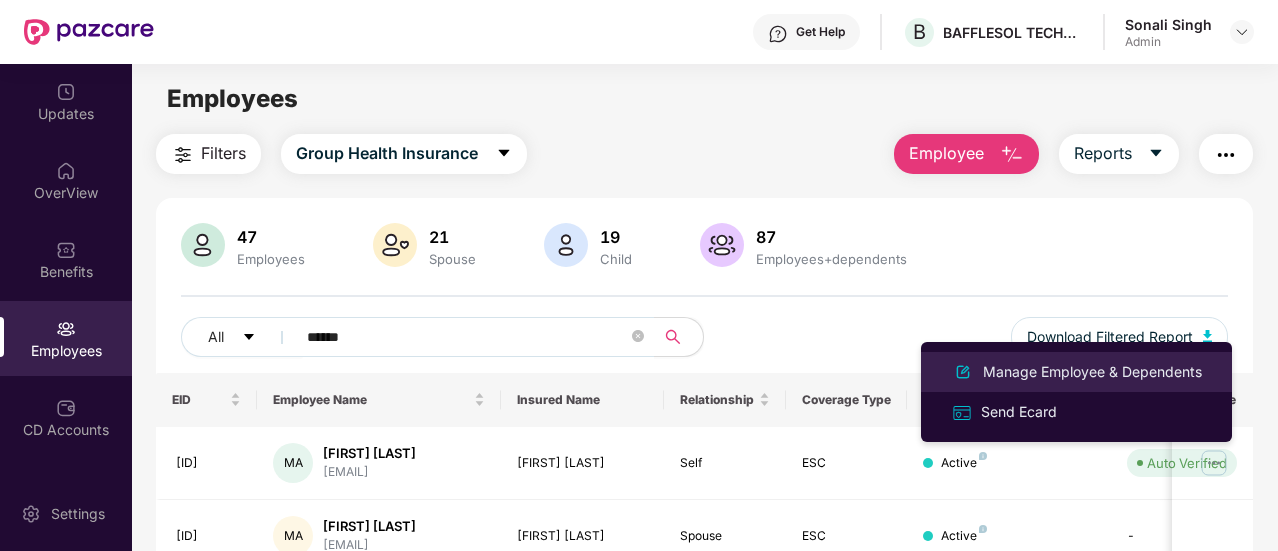 click on "Manage Employee & Dependents" at bounding box center (1092, 372) 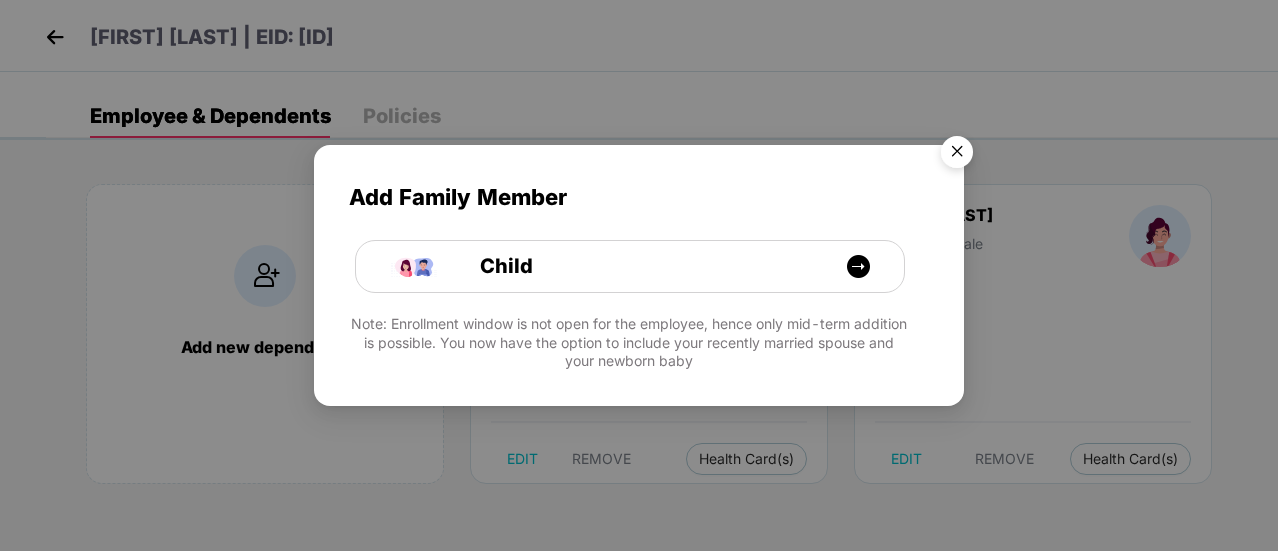 click at bounding box center (957, 155) 